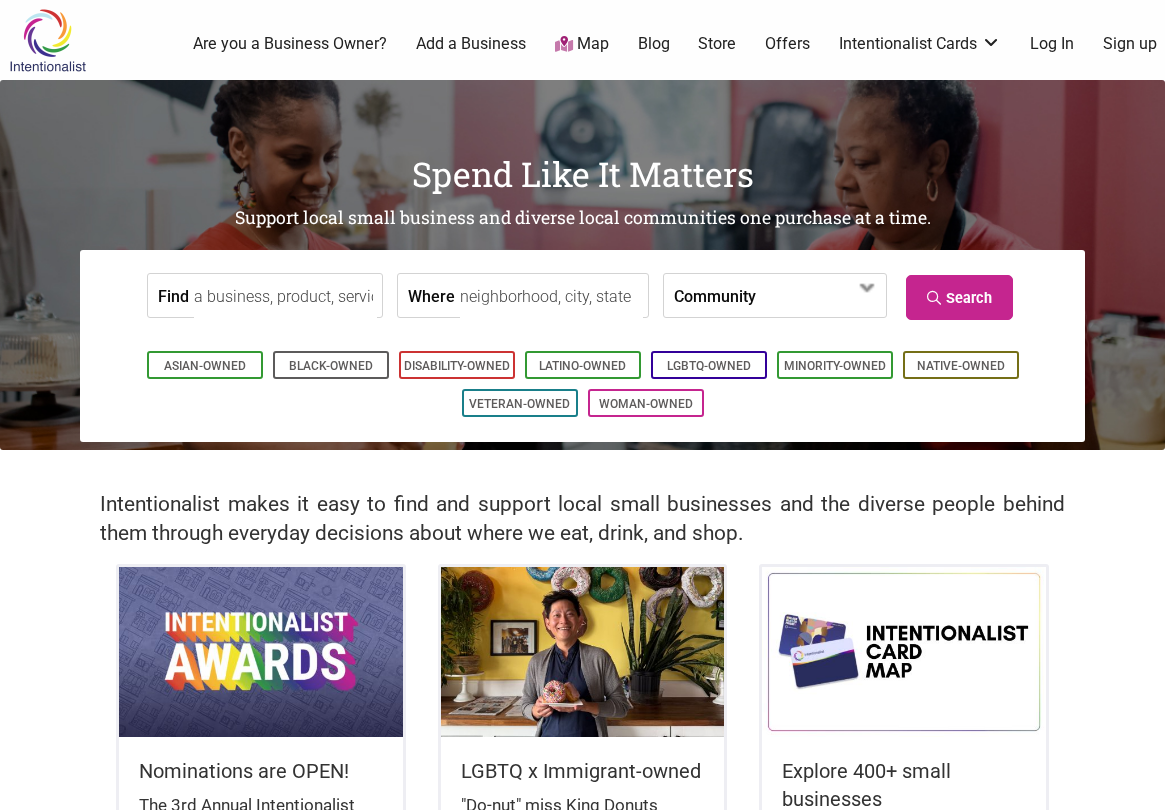 scroll, scrollTop: 0, scrollLeft: 0, axis: both 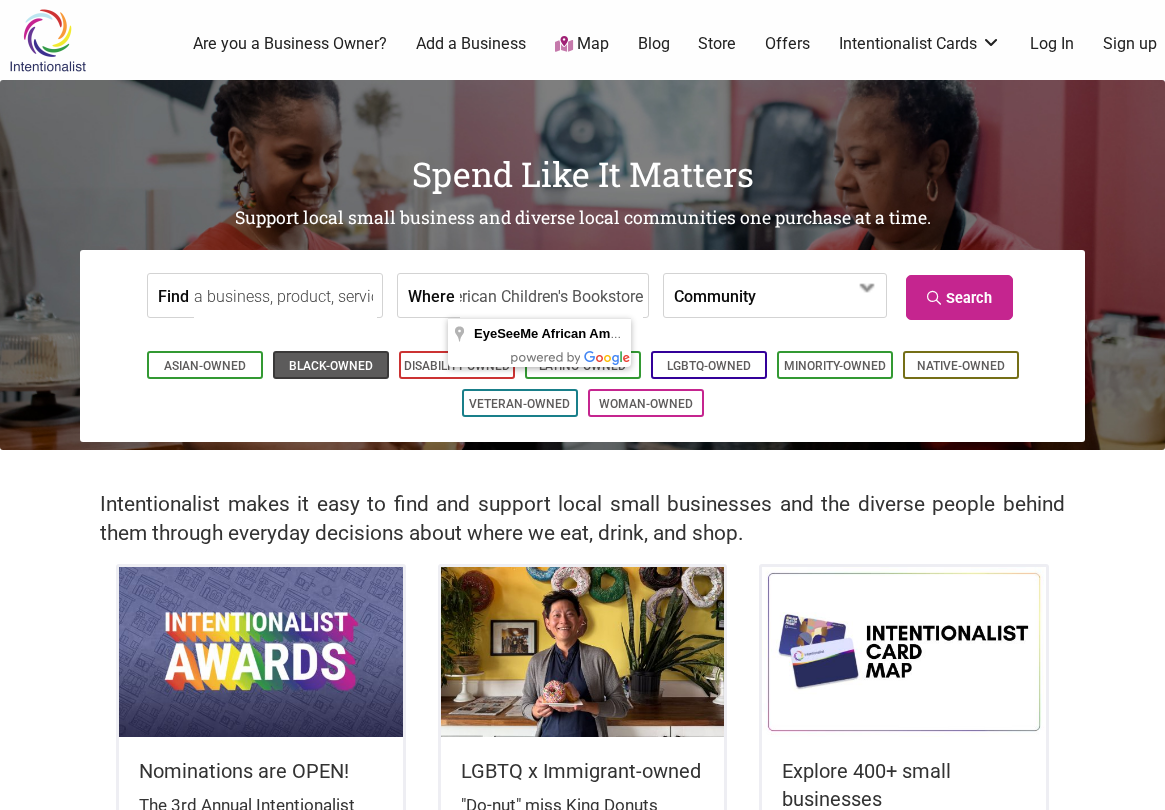 type on "EyeSeeMe African American Children's Bookstore" 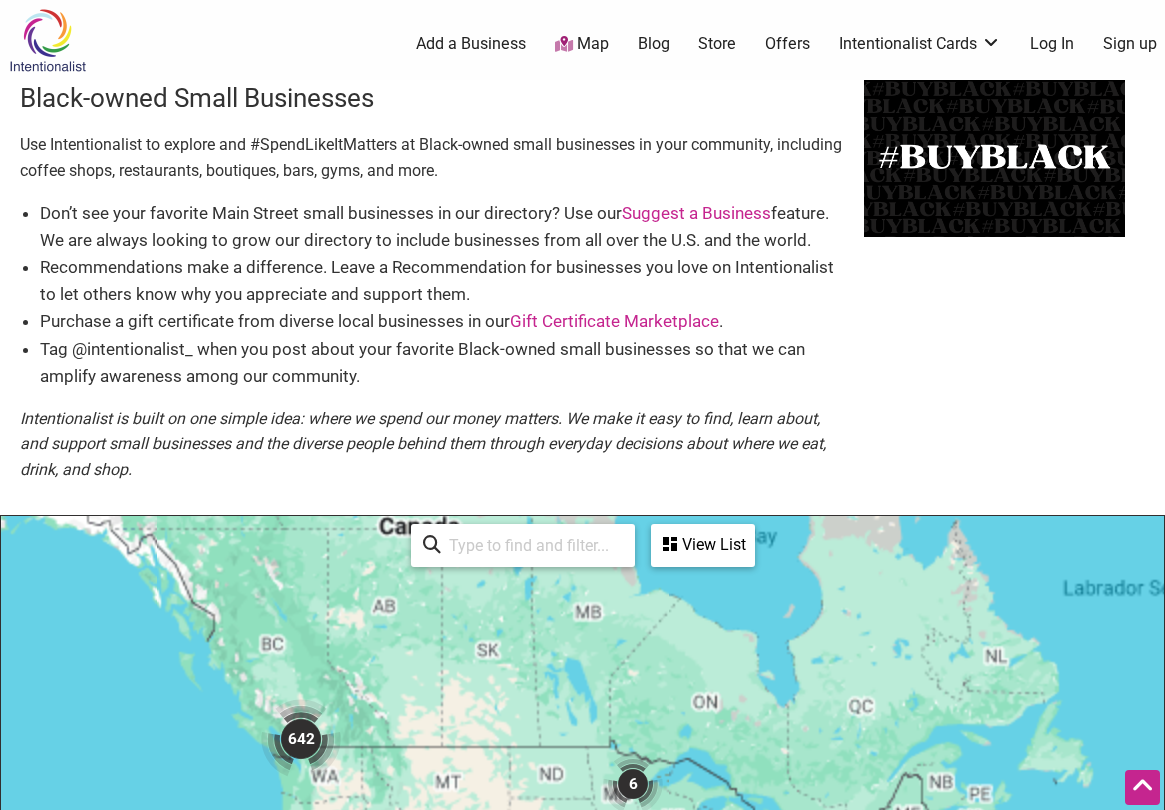 scroll, scrollTop: 600, scrollLeft: 0, axis: vertical 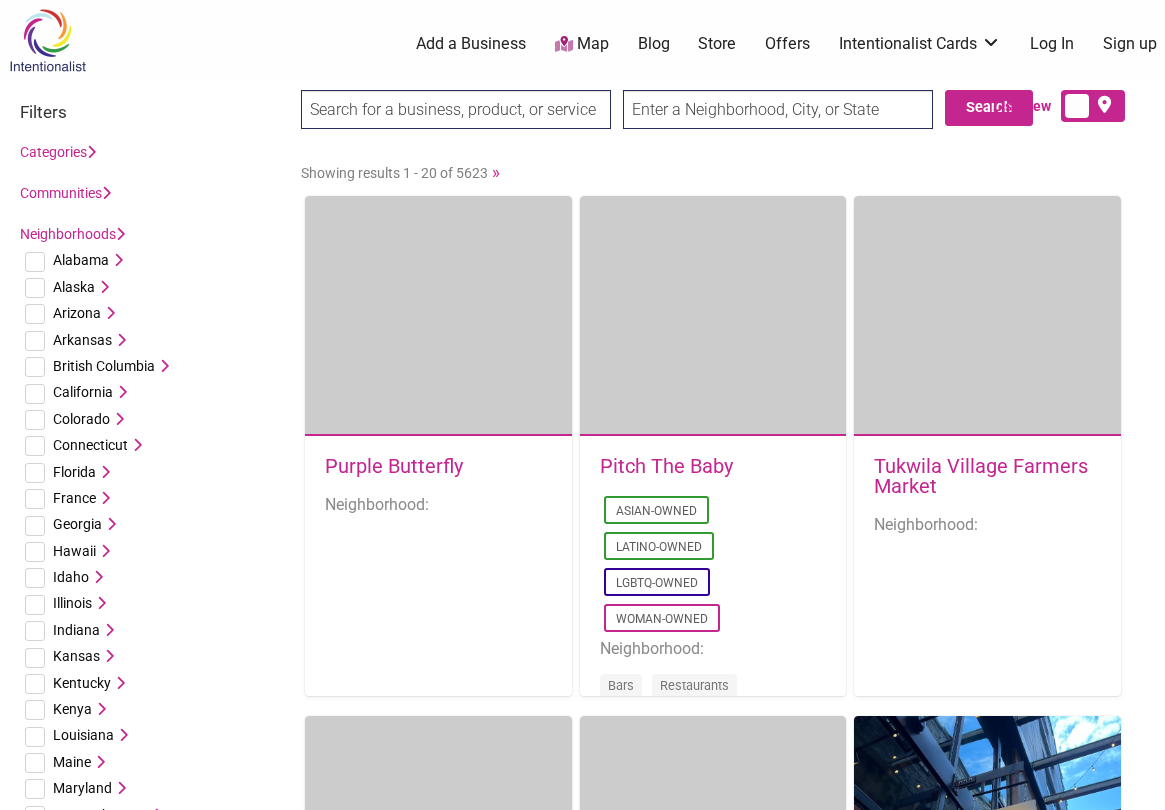 type on "EyeSeeMe African American Children's Bookstore" 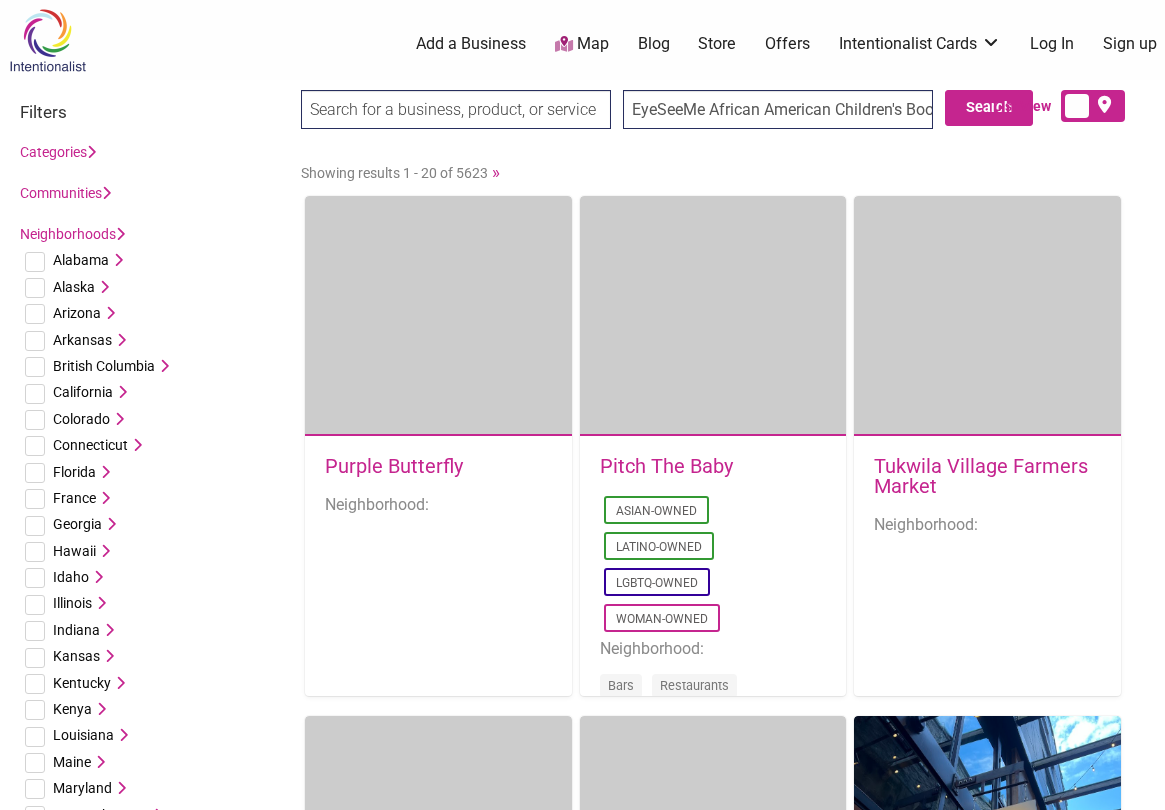 scroll, scrollTop: 0, scrollLeft: 50, axis: horizontal 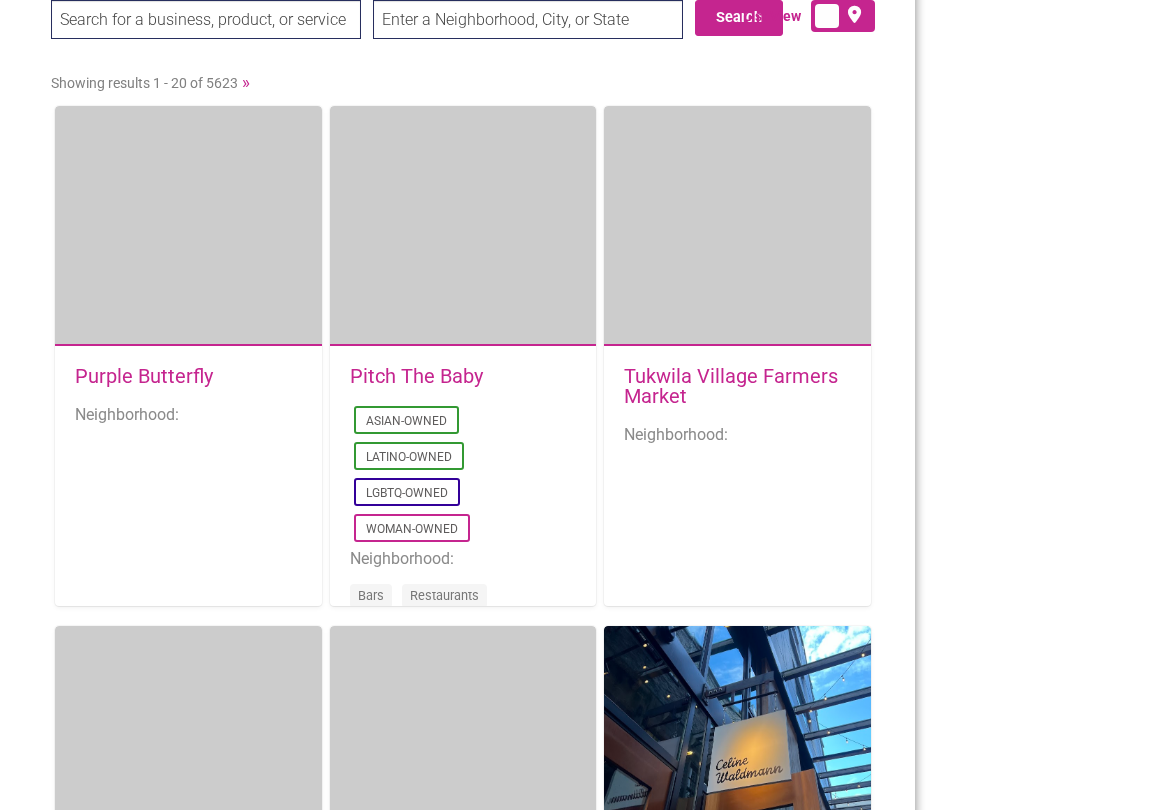 type on "[CITY] [STATE]" 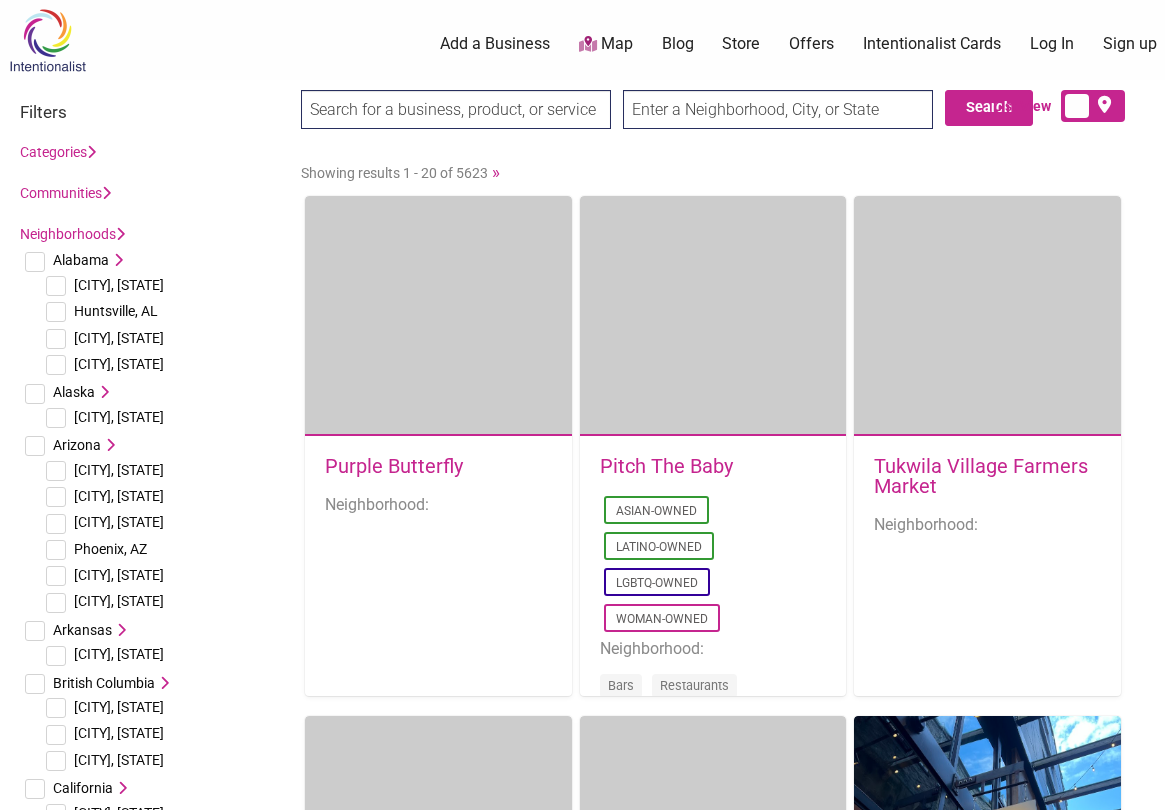 scroll, scrollTop: 0, scrollLeft: 0, axis: both 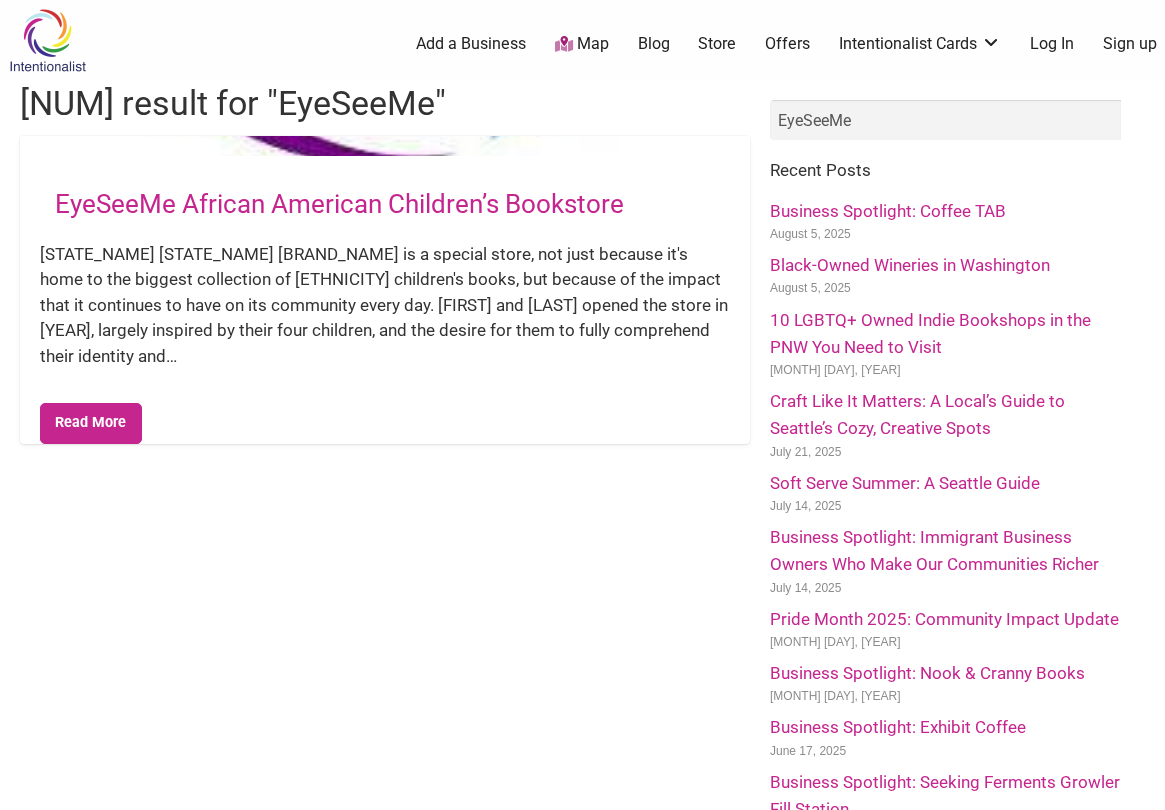click on "EyeSeeMe African American Children’s Bookstore" at bounding box center [339, 204] 